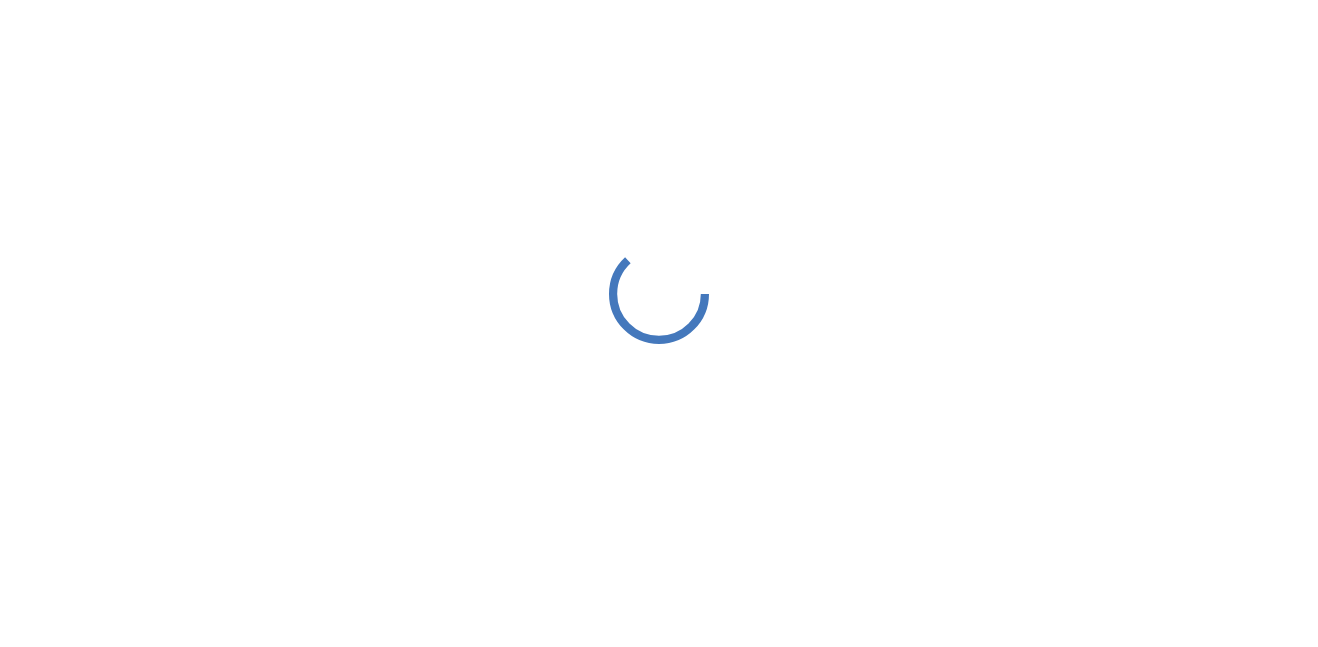 scroll, scrollTop: 0, scrollLeft: 0, axis: both 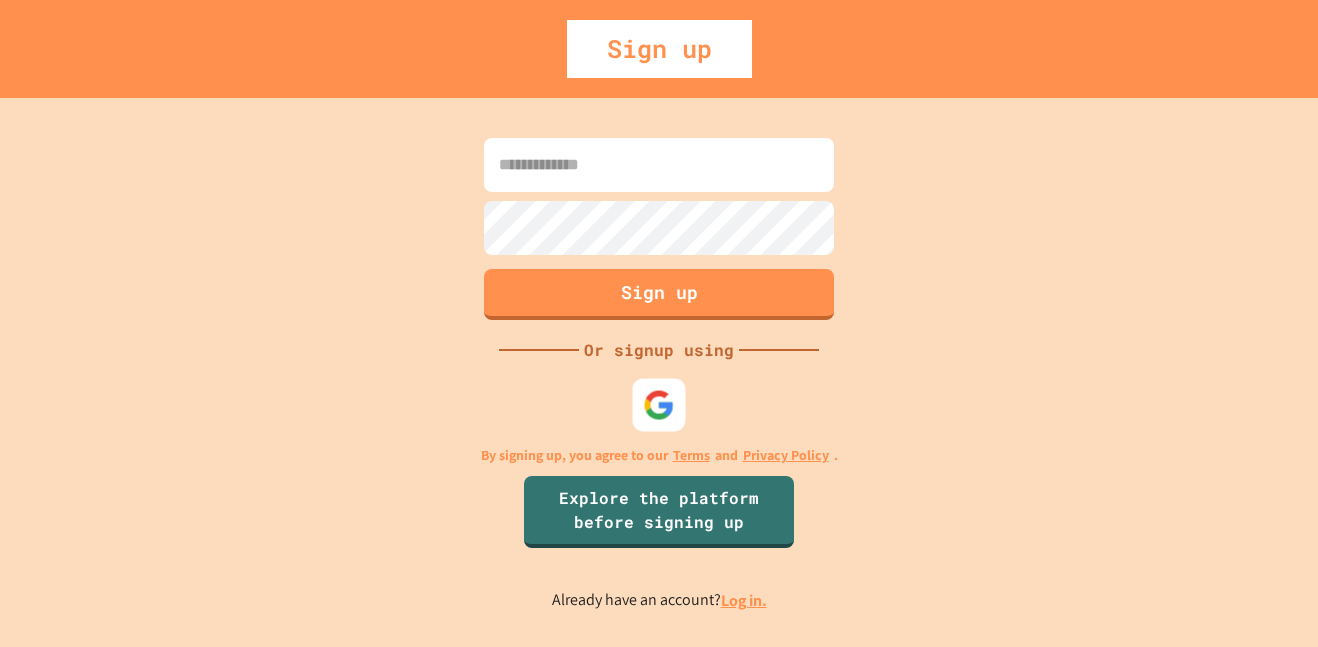 click at bounding box center (659, 405) 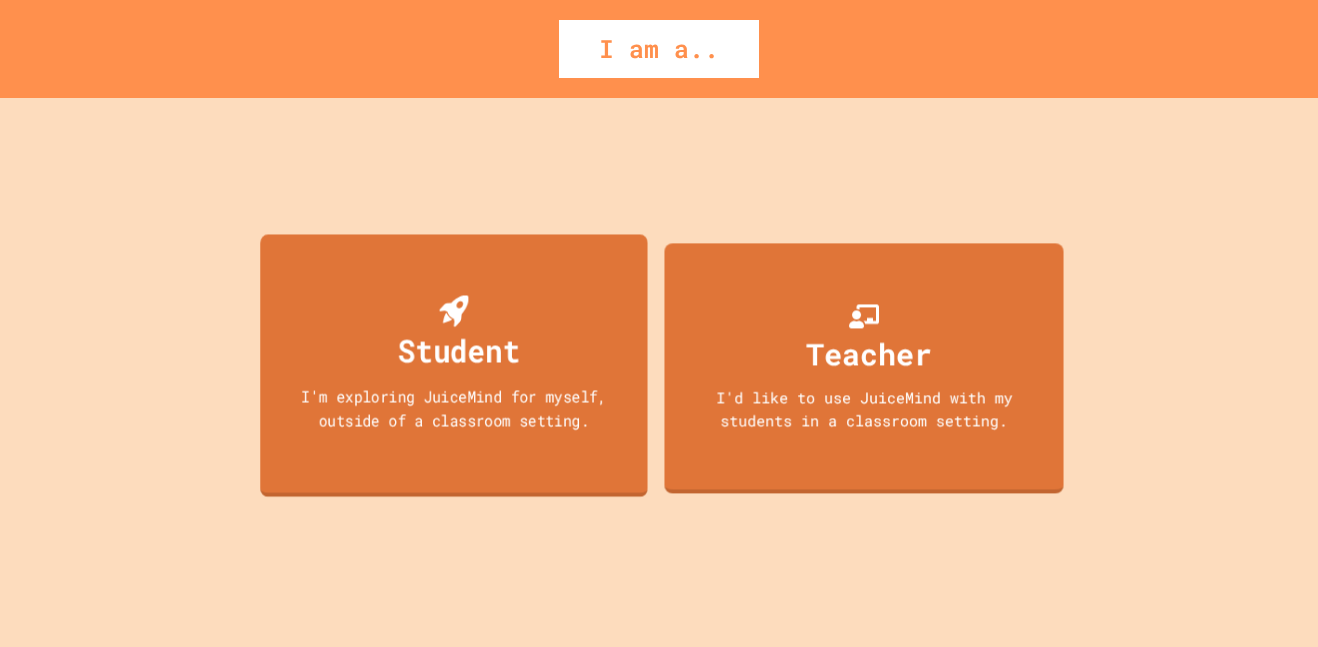 click on "I'm exploring JuiceMind for myself, outside of a classroom setting." at bounding box center [454, 407] 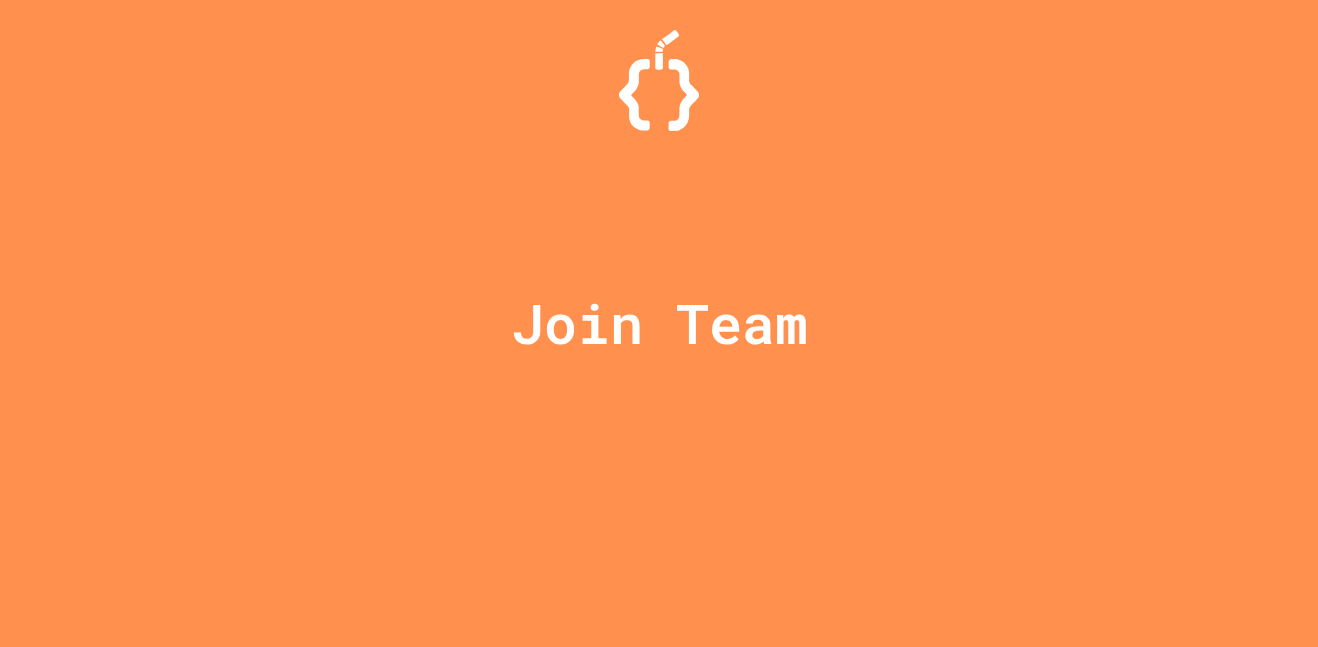 click at bounding box center [659, 50] 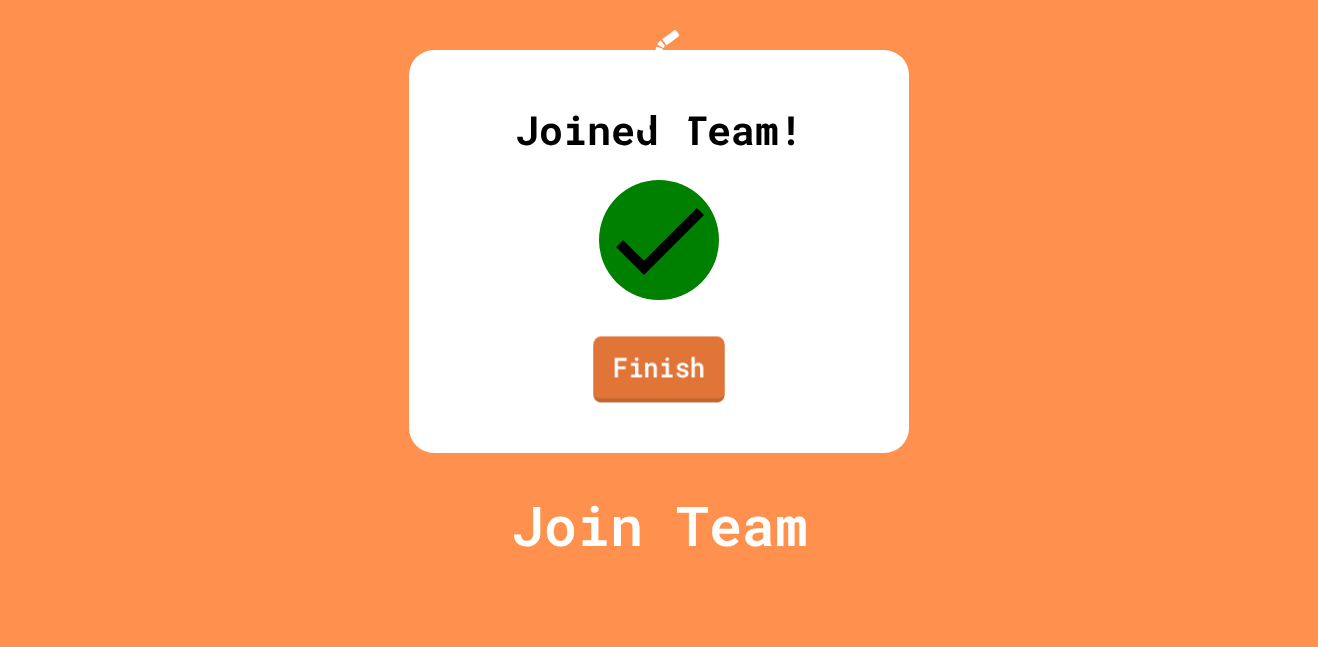 click on "Finish" at bounding box center [659, 369] 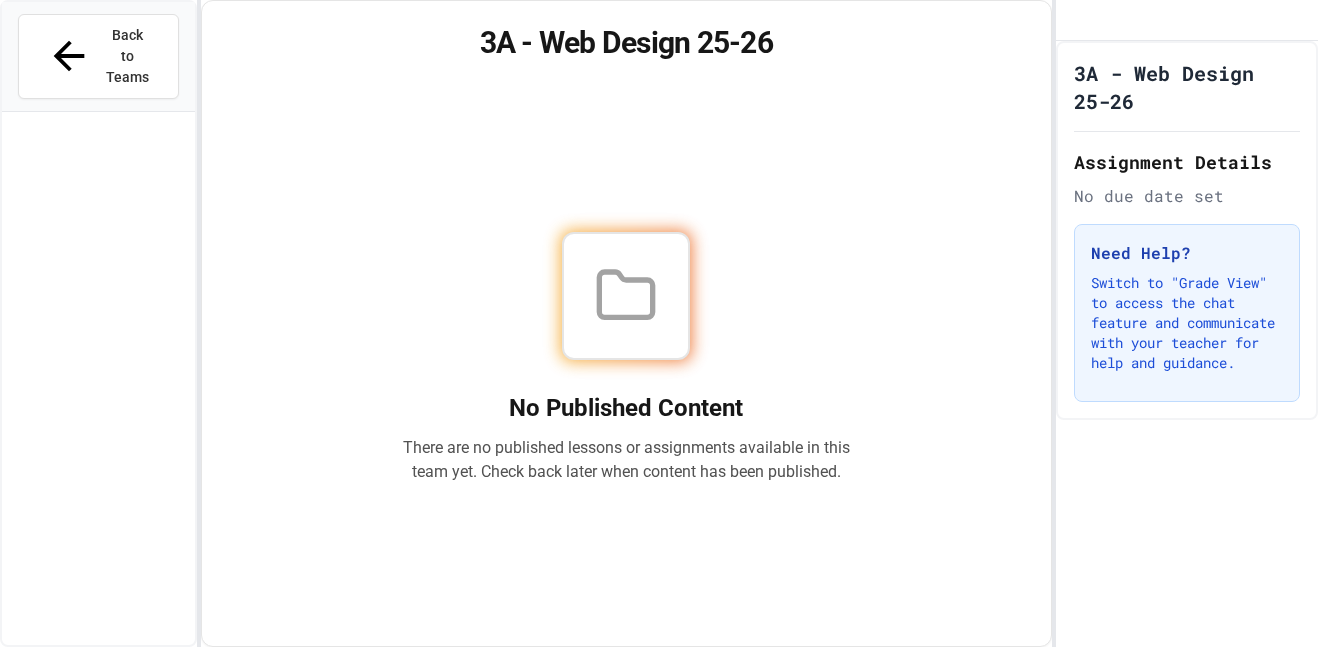click on "Need Help?" at bounding box center [1187, 253] 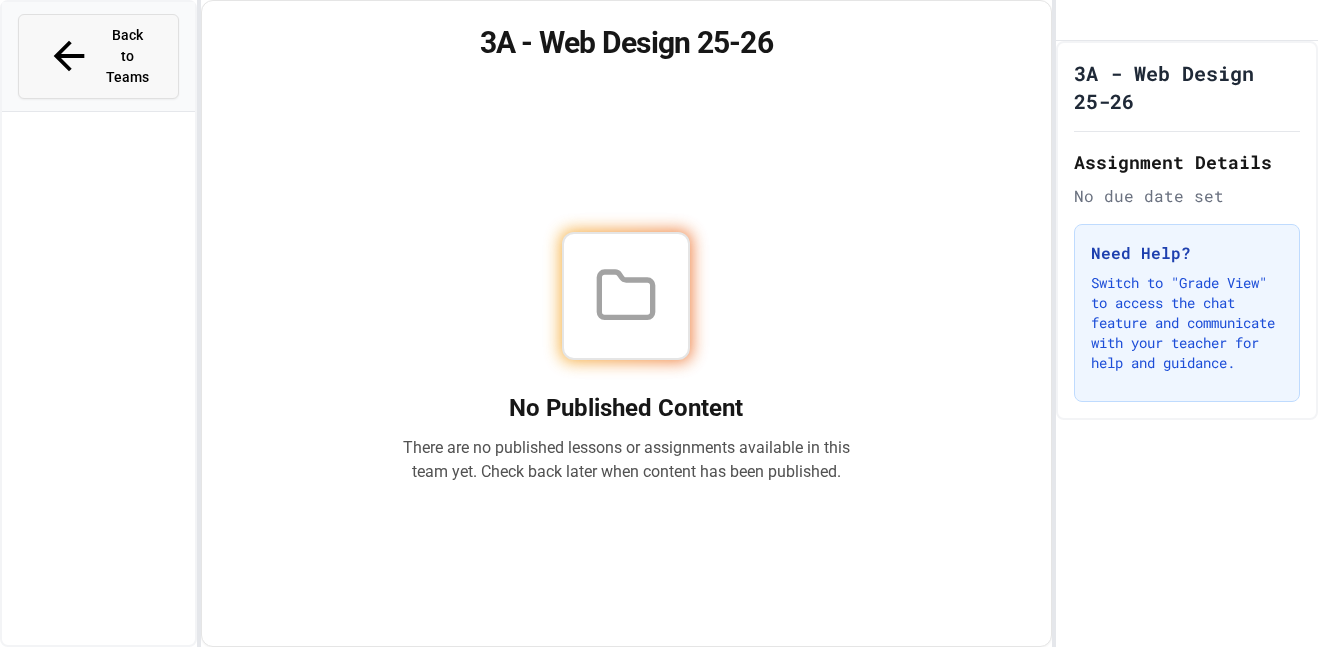 click on "Back to Teams" at bounding box center [98, 56] 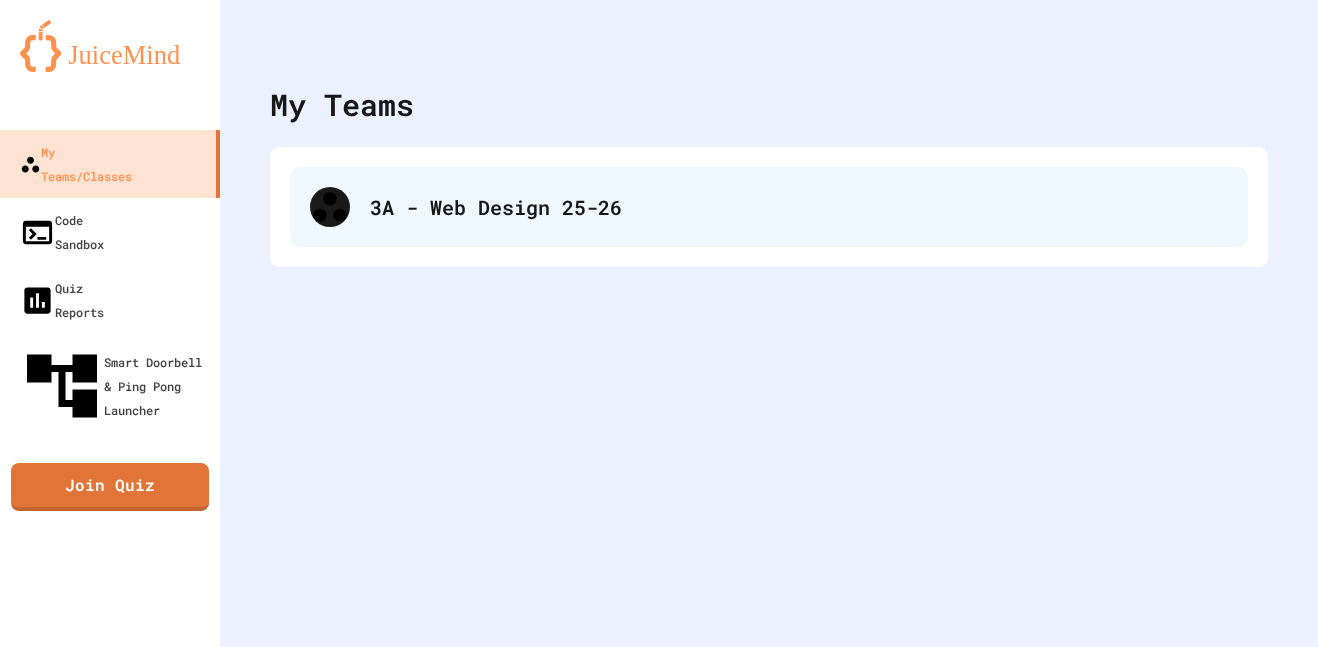 click on "3A - Web Design 25-26" at bounding box center (769, 207) 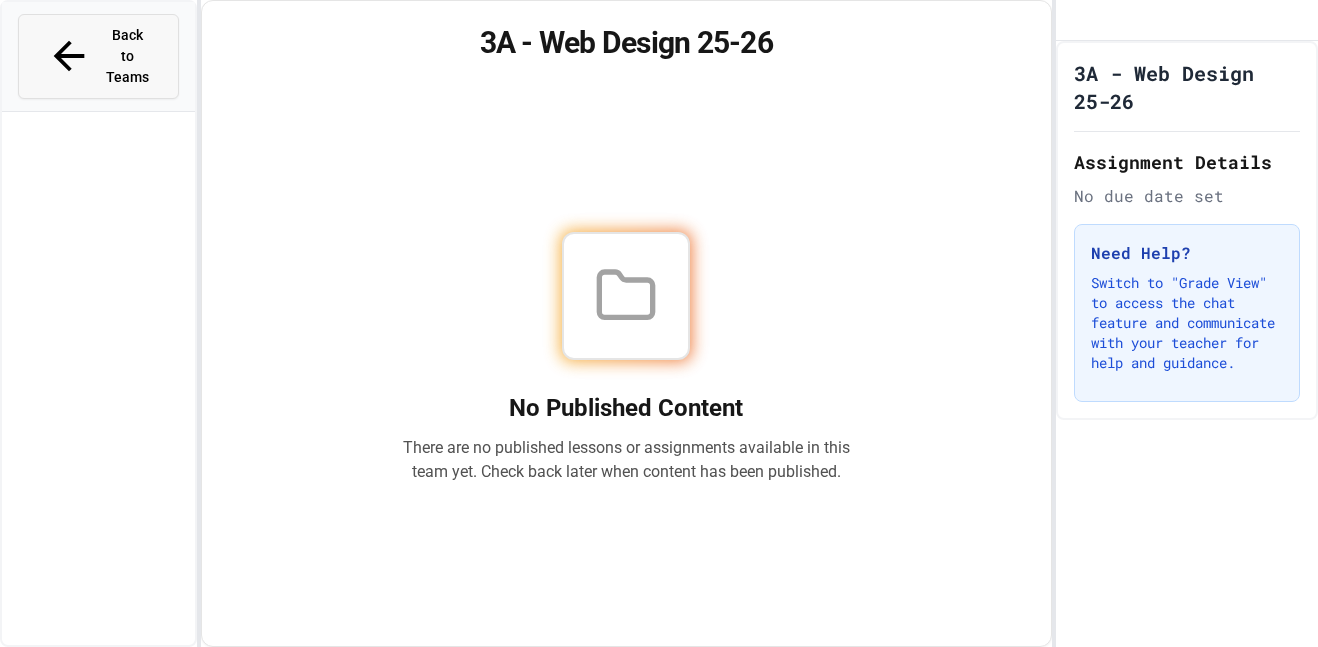 click on "Back to Teams" at bounding box center [127, 56] 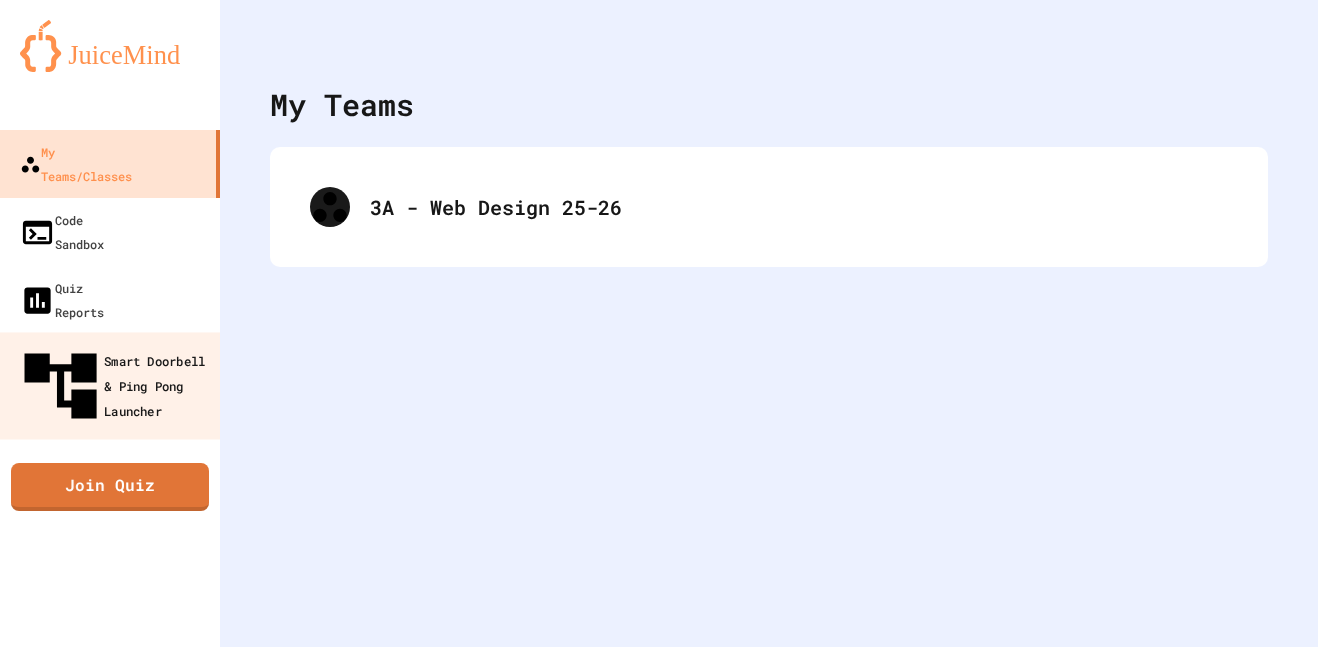 click on "Smart Doorbell & Ping Pong Launcher" at bounding box center [116, 386] 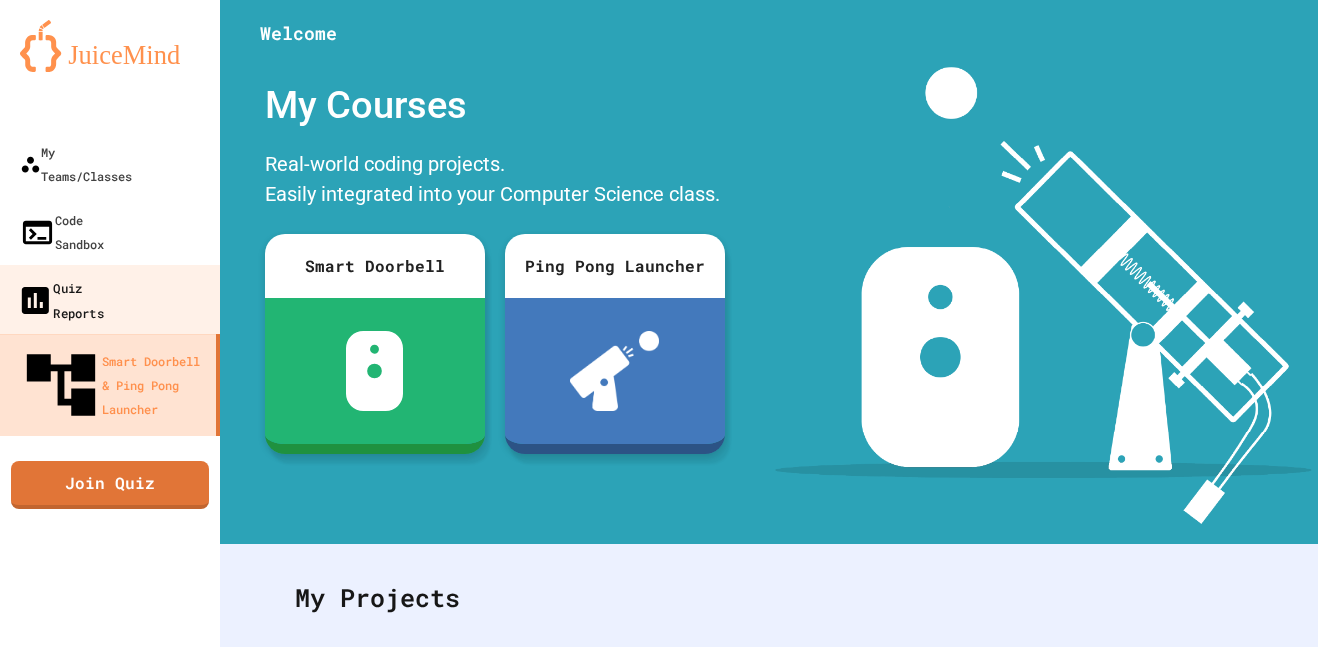click on "Quiz Reports" at bounding box center (60, 299) 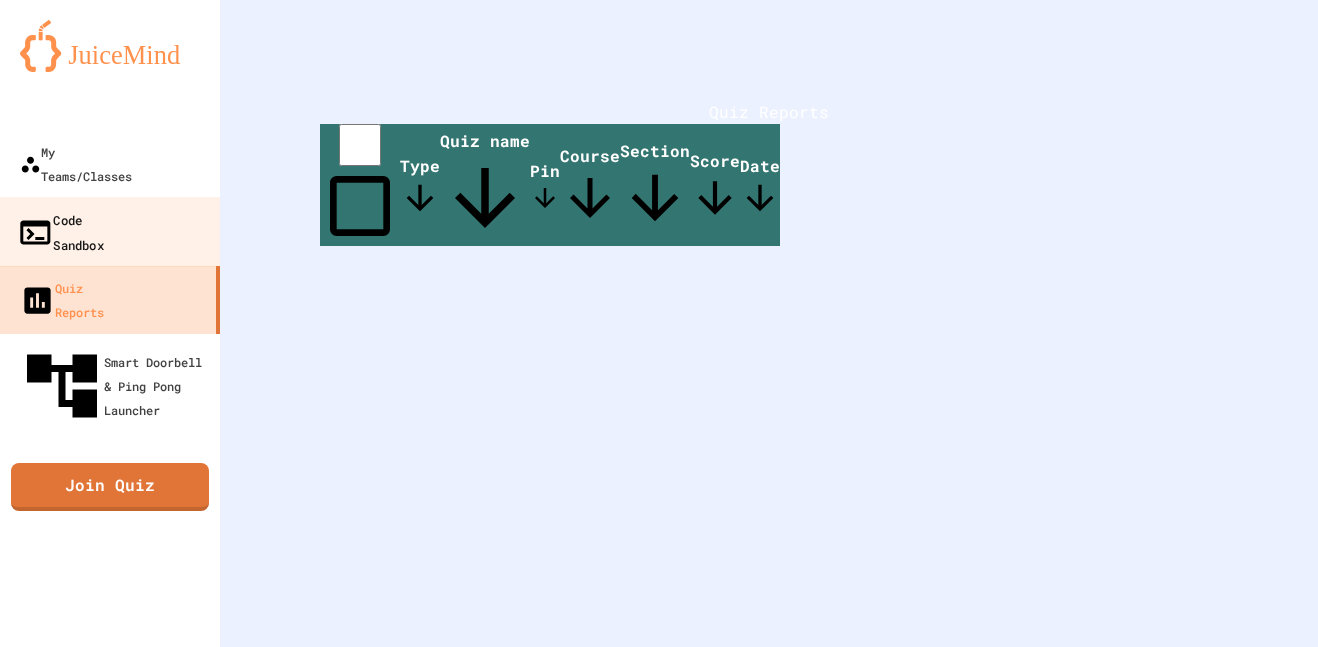 click on "Code Sandbox" at bounding box center [60, 231] 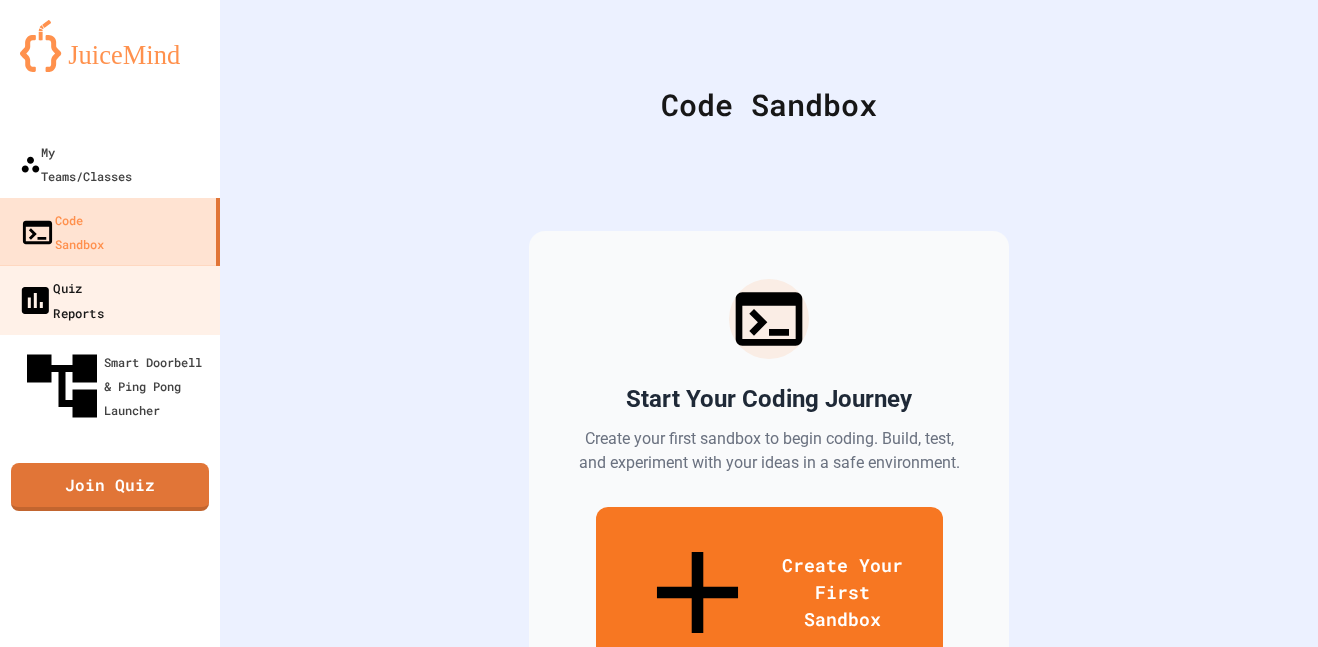 click on "Quiz Reports" at bounding box center (60, 299) 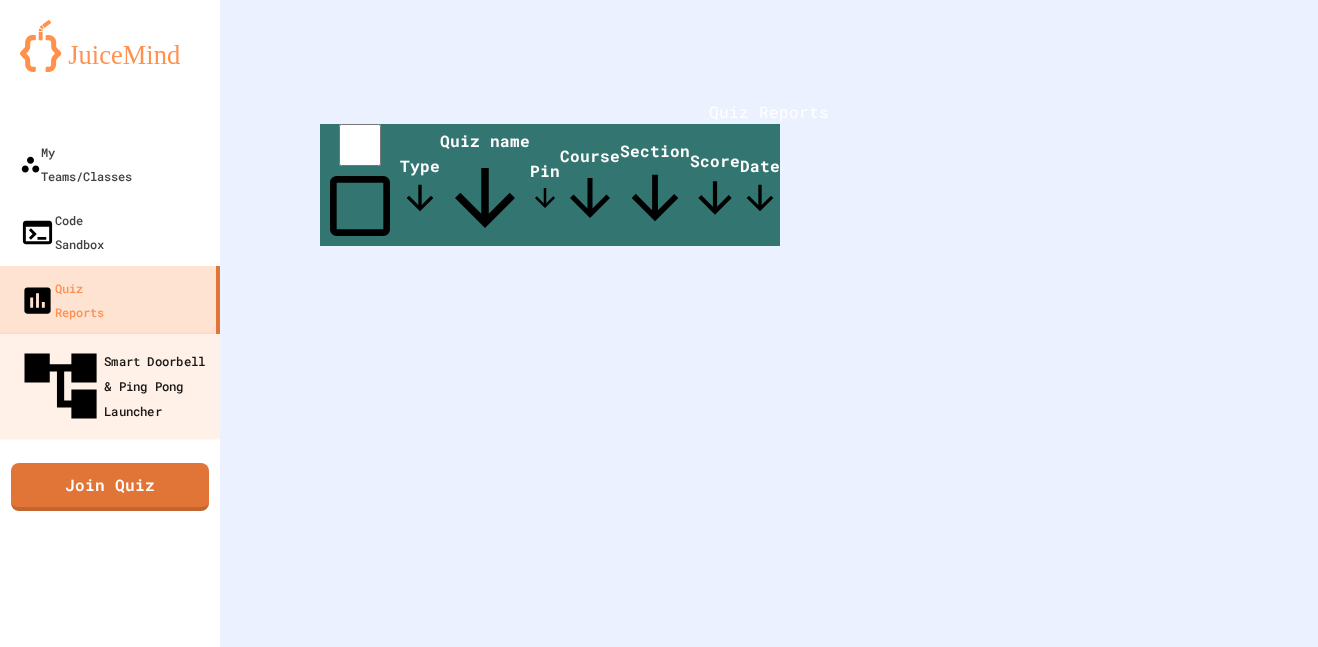 click on "Smart Doorbell & Ping Pong Launcher" at bounding box center (116, 386) 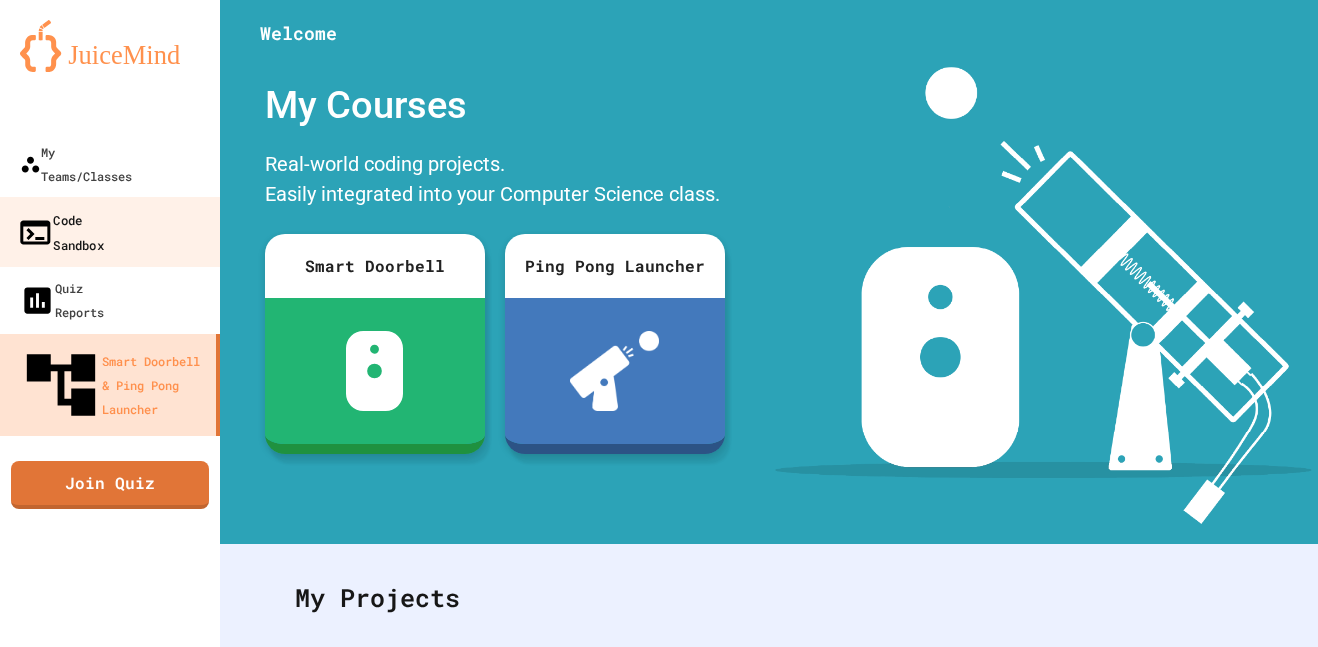 click on "Code Sandbox" at bounding box center [60, 231] 